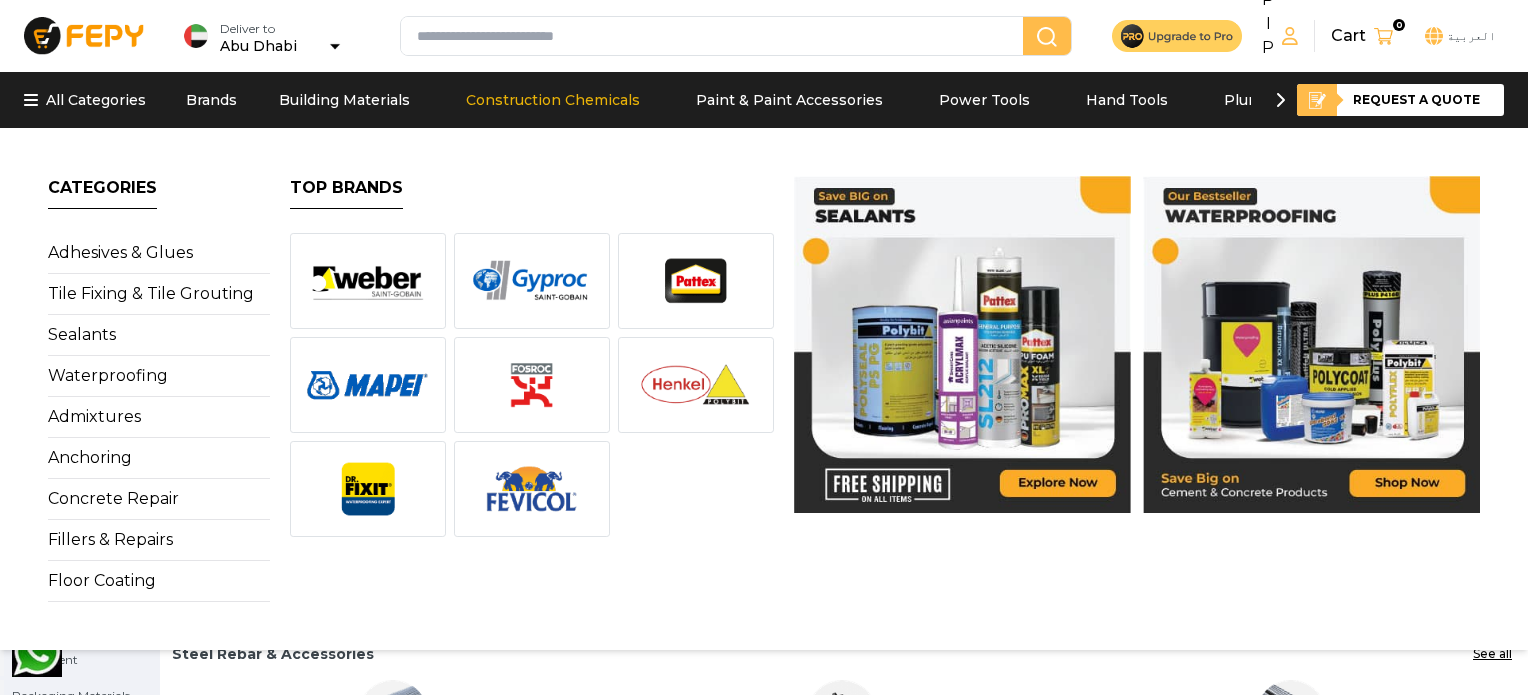 scroll, scrollTop: 0, scrollLeft: 0, axis: both 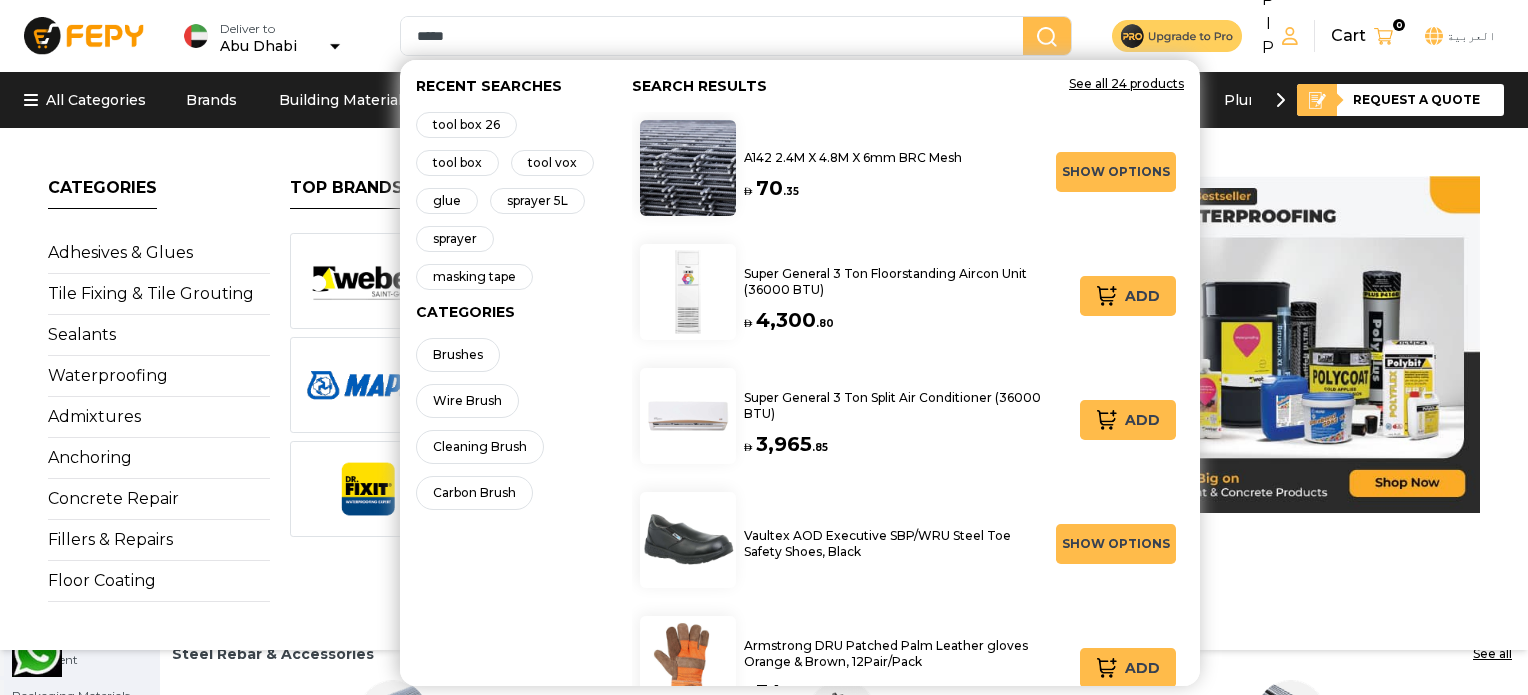 type on "*****" 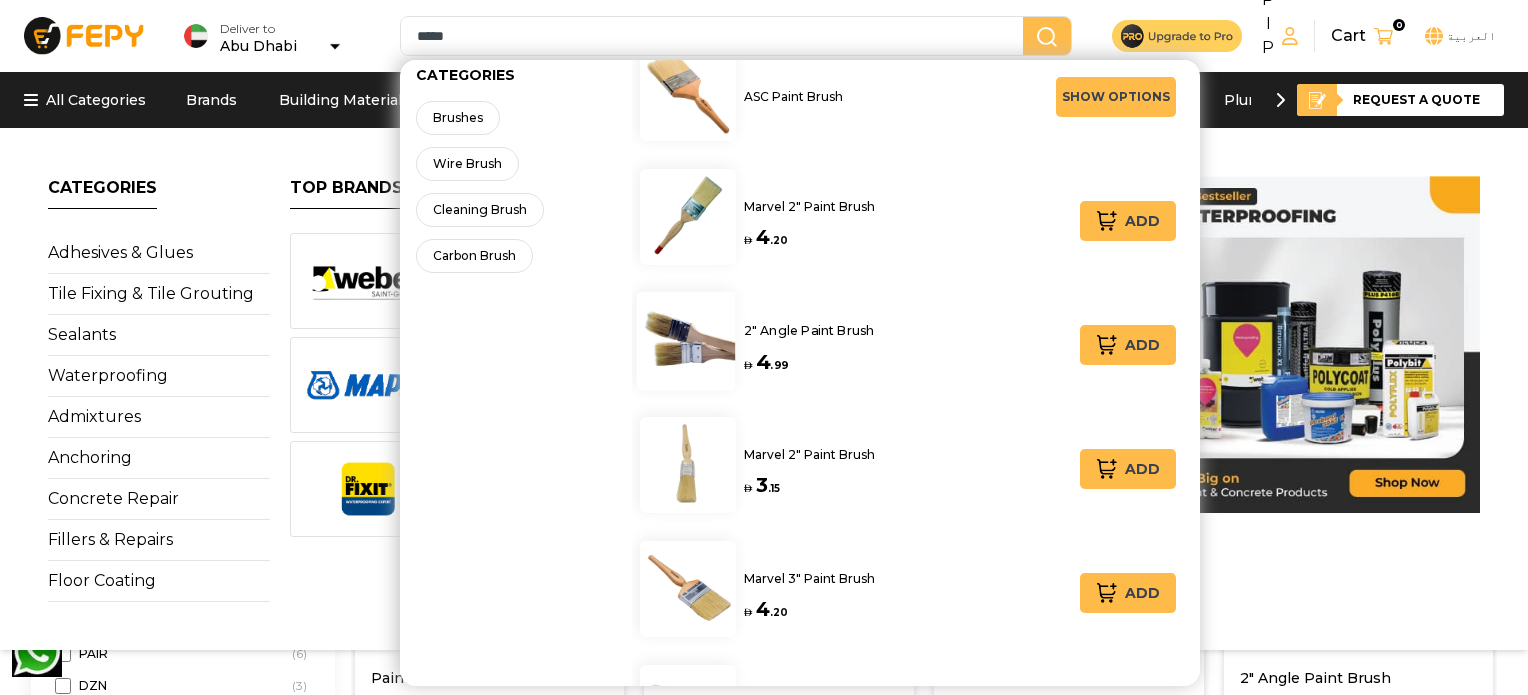 scroll, scrollTop: 333, scrollLeft: 0, axis: vertical 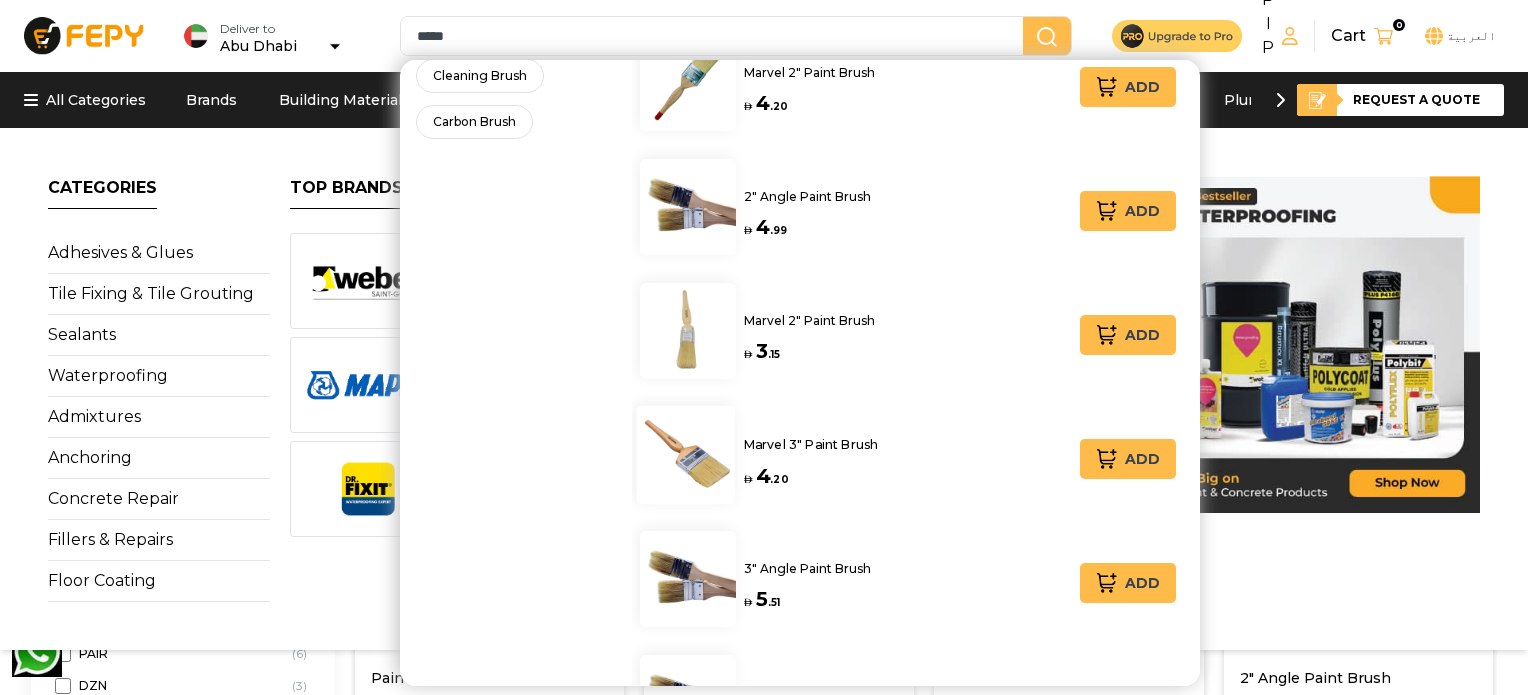 click on "Marvel 3" Paint Brush" at bounding box center (811, 444) 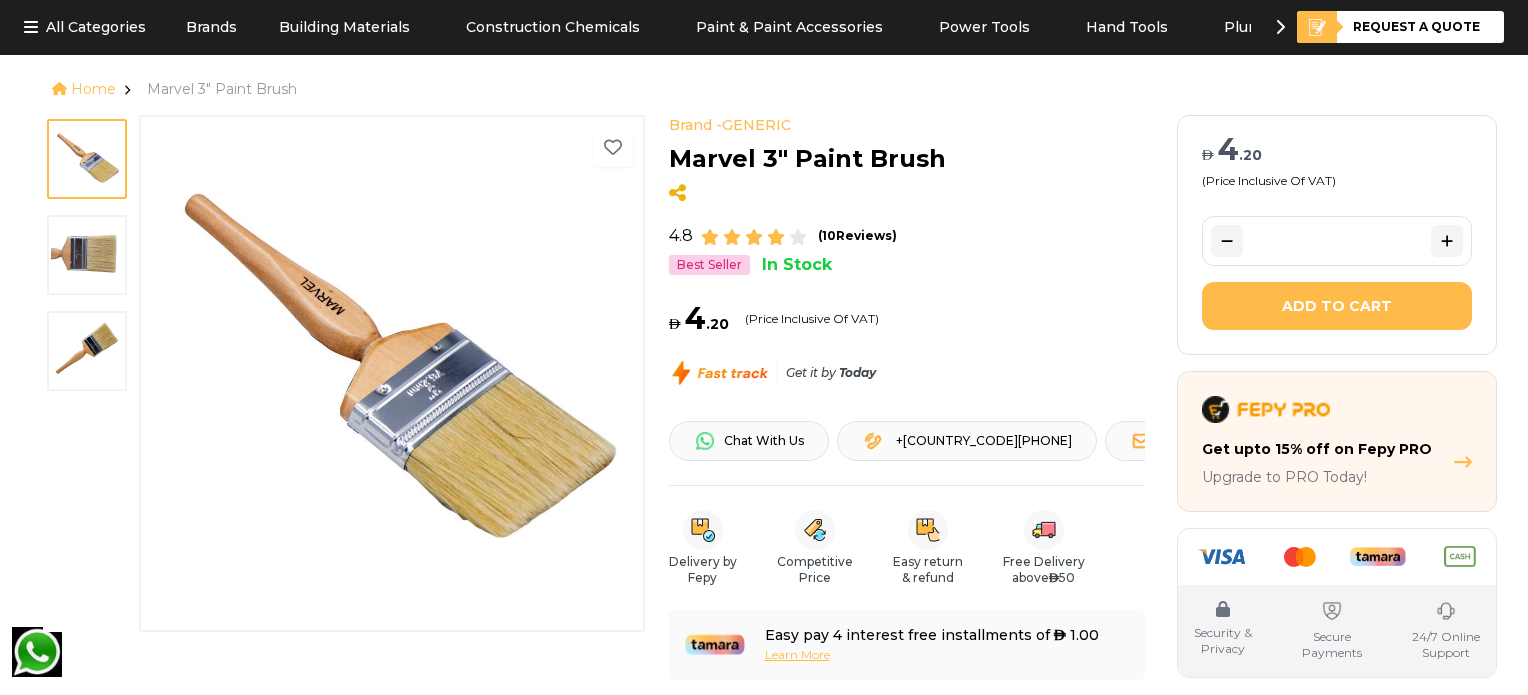 scroll, scrollTop: 66, scrollLeft: 0, axis: vertical 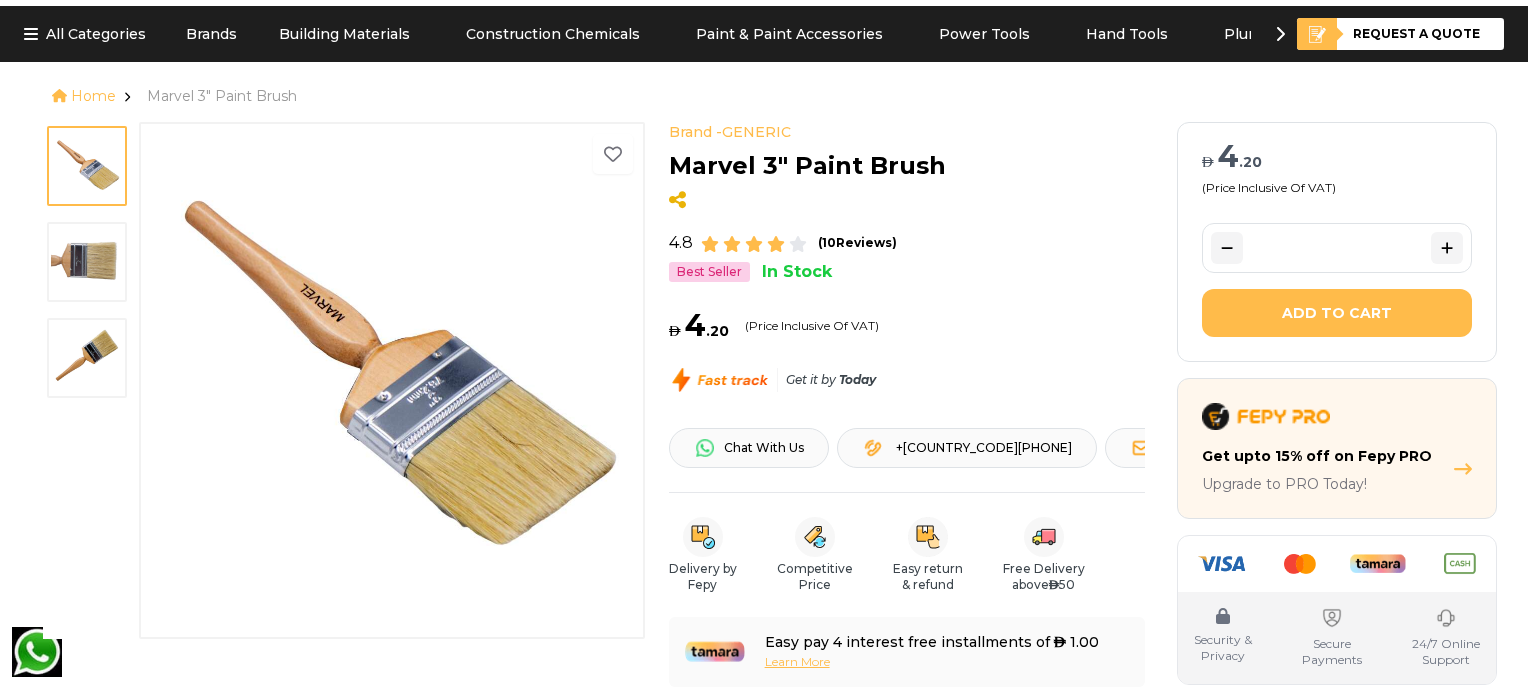 drag, startPoint x: 1378, startPoint y: 259, endPoint x: 1219, endPoint y: 249, distance: 159.31415 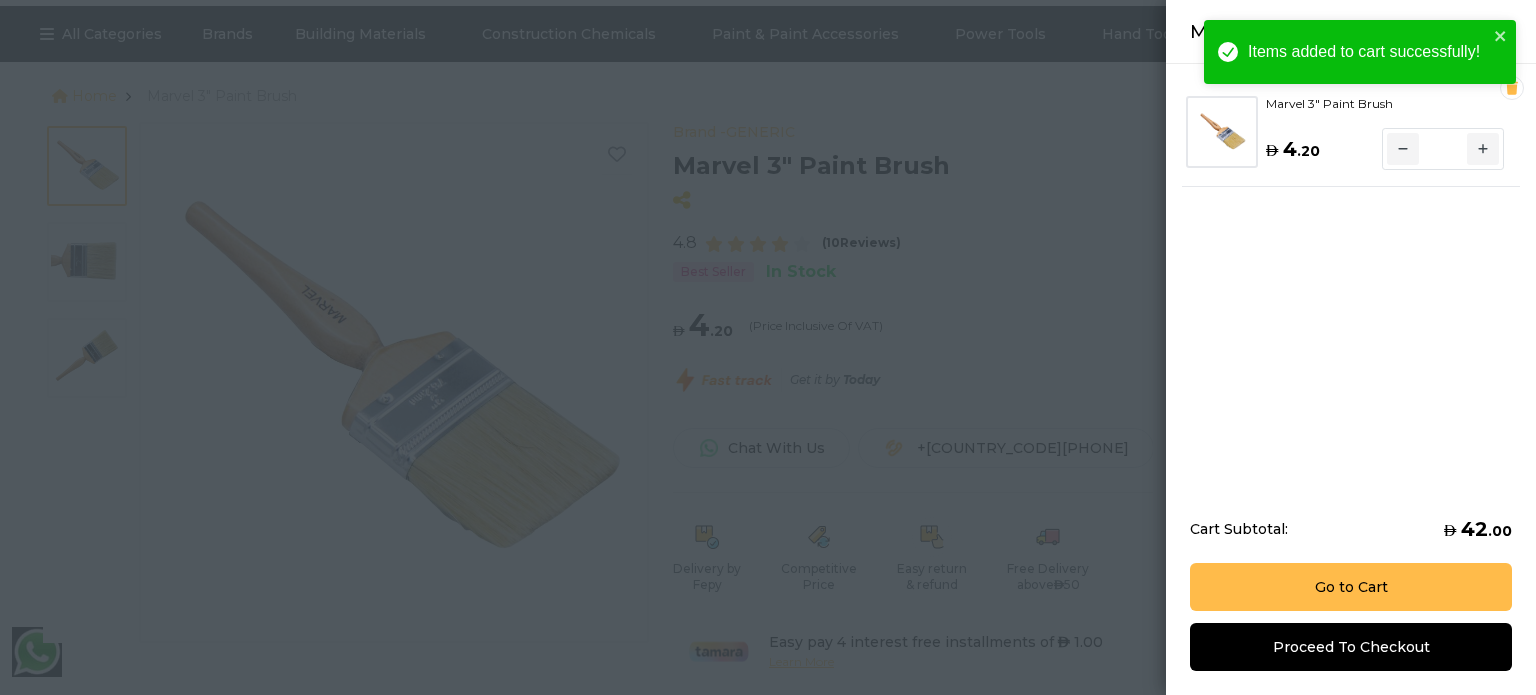 click at bounding box center [768, 347] 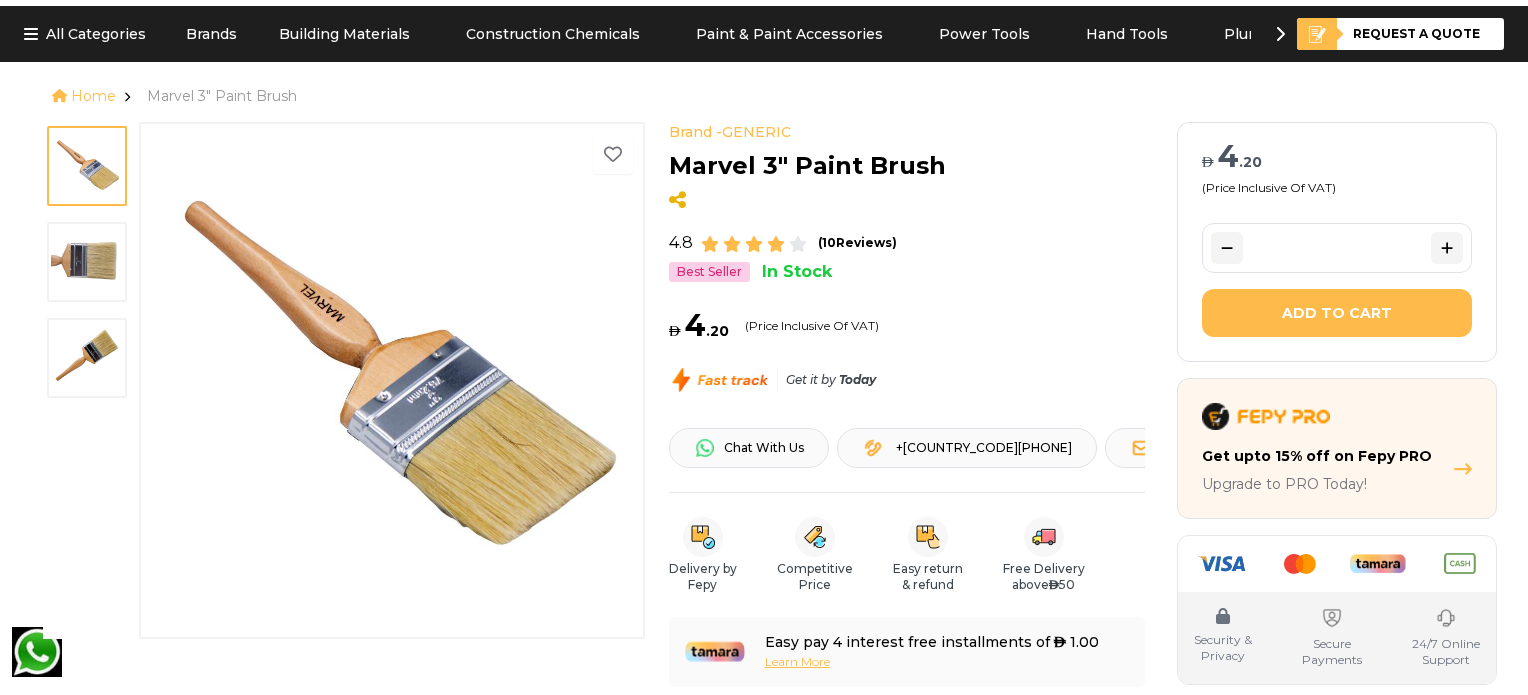 scroll, scrollTop: 0, scrollLeft: 0, axis: both 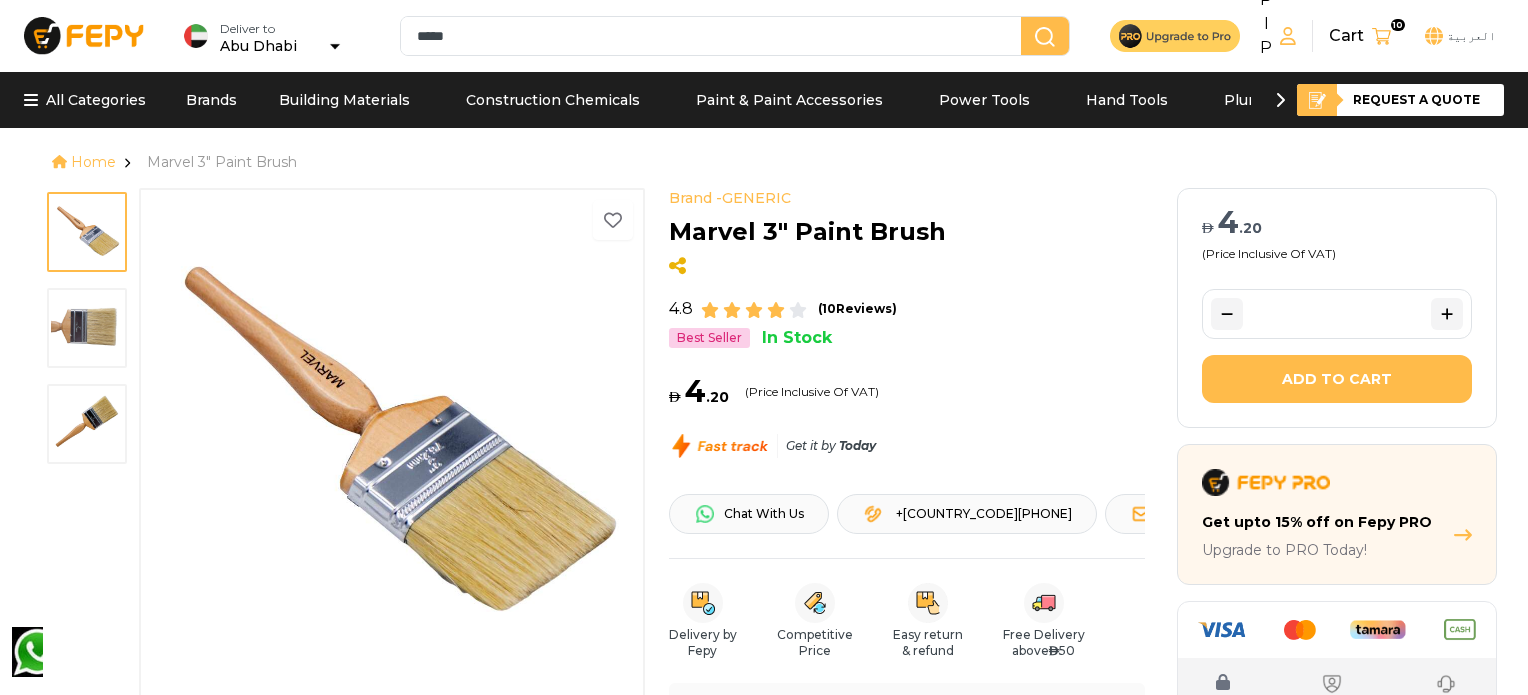 click on "*****" at bounding box center (715, 36) 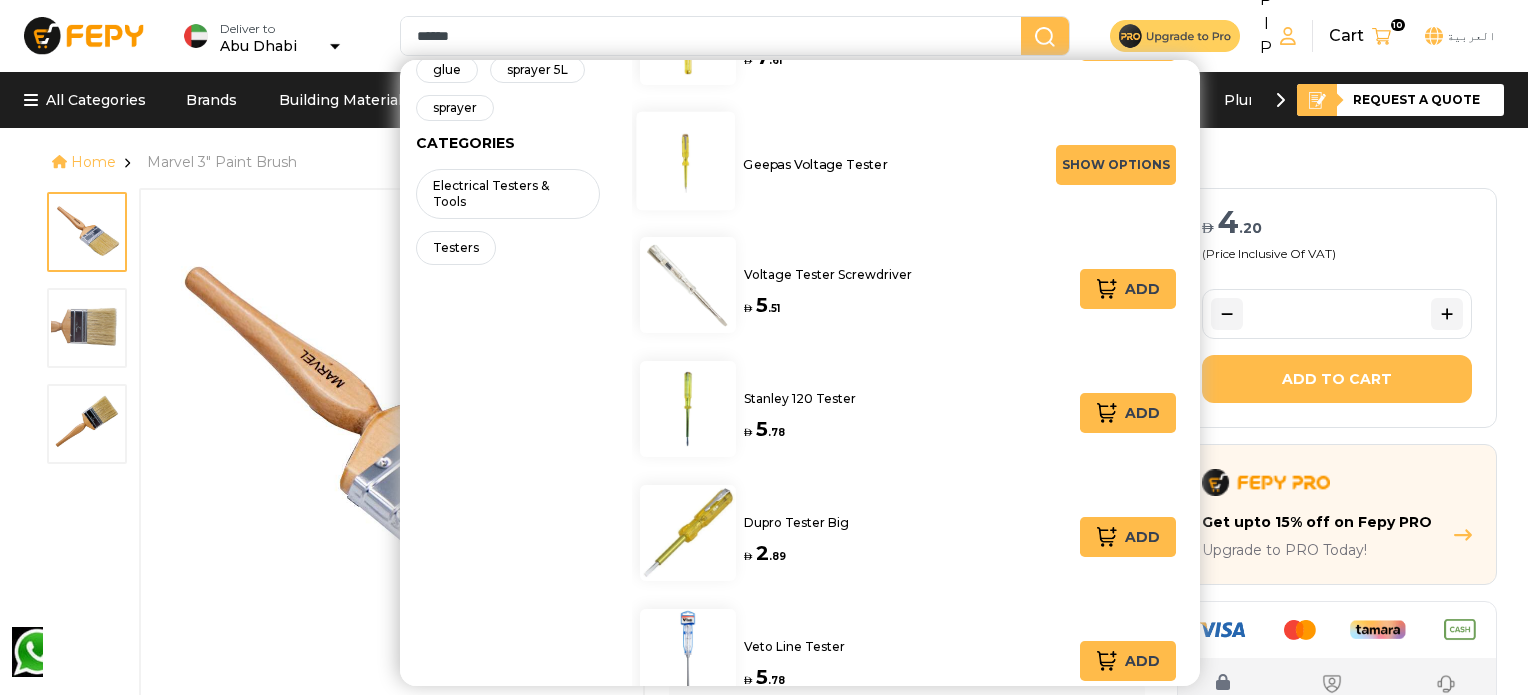 scroll, scrollTop: 133, scrollLeft: 0, axis: vertical 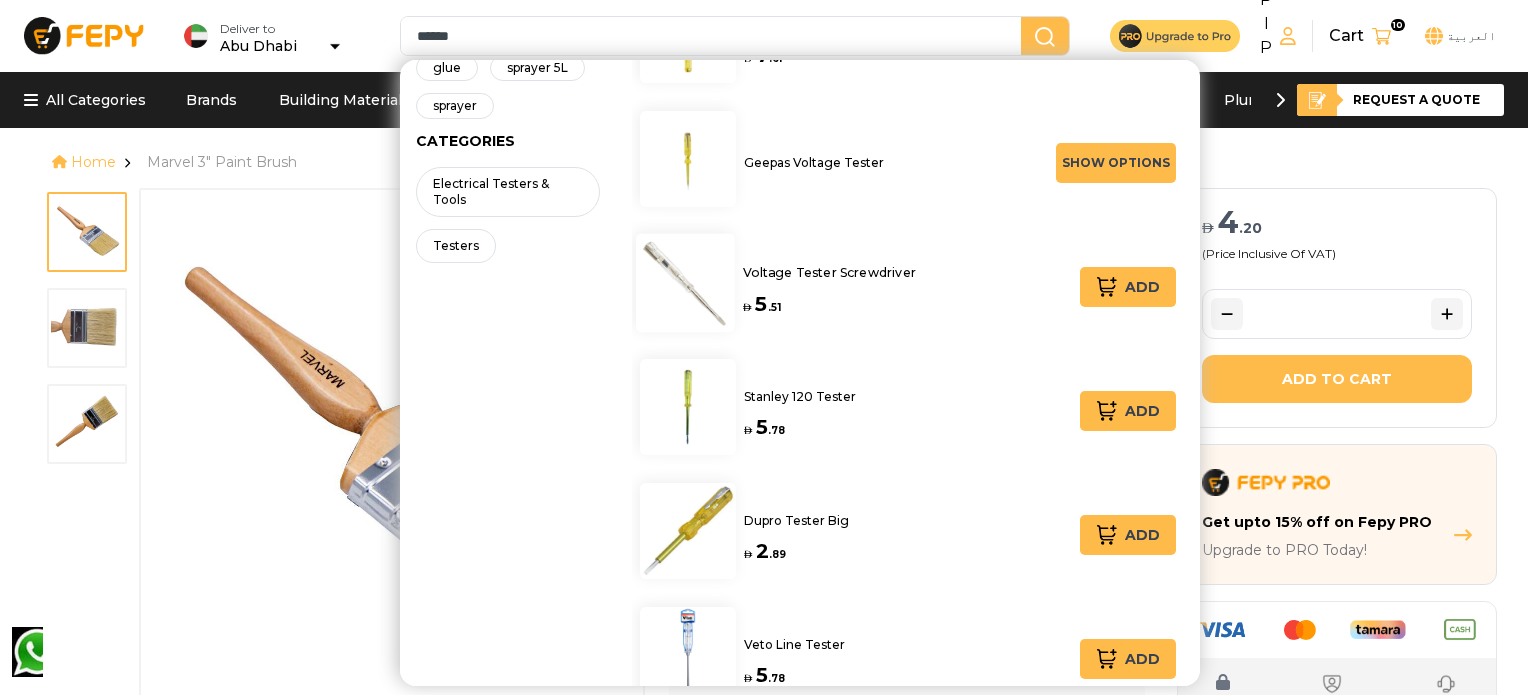 type on "******" 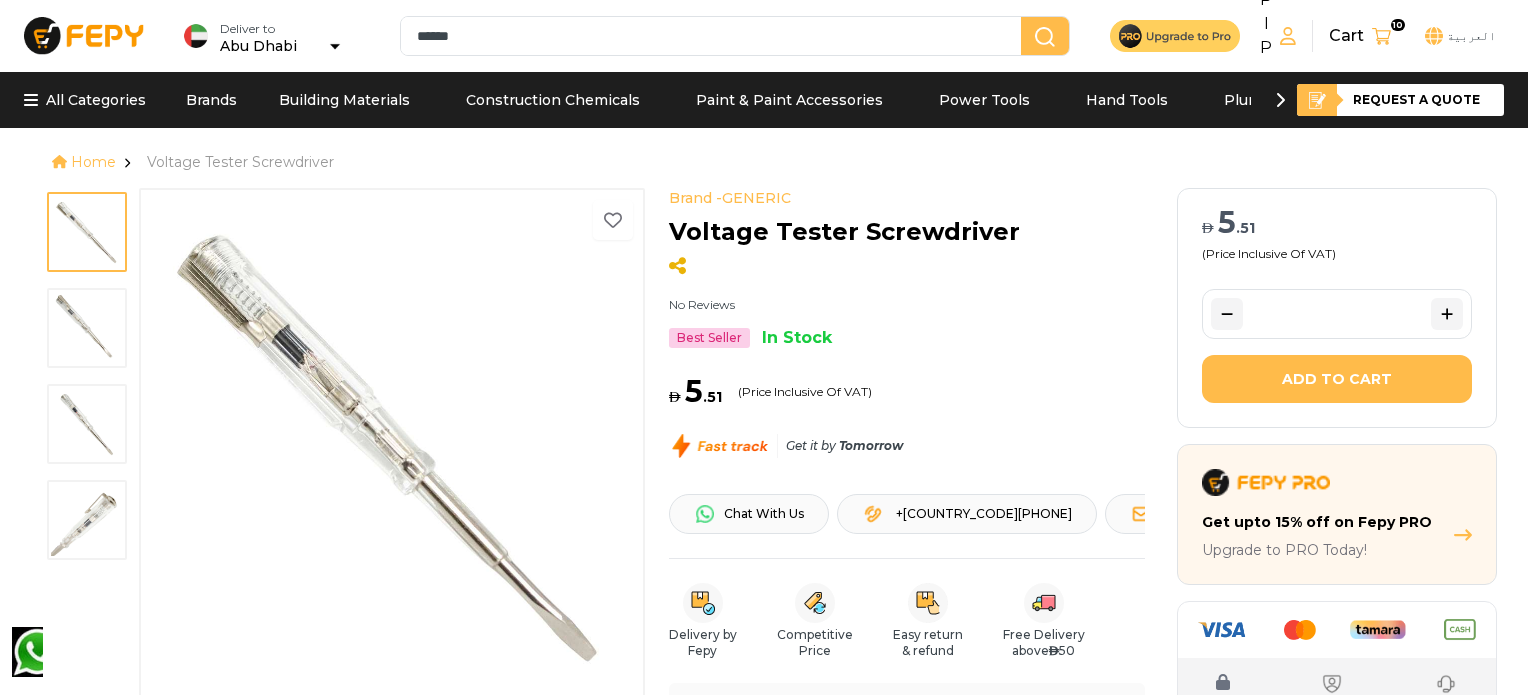 click on "******" at bounding box center [715, 36] 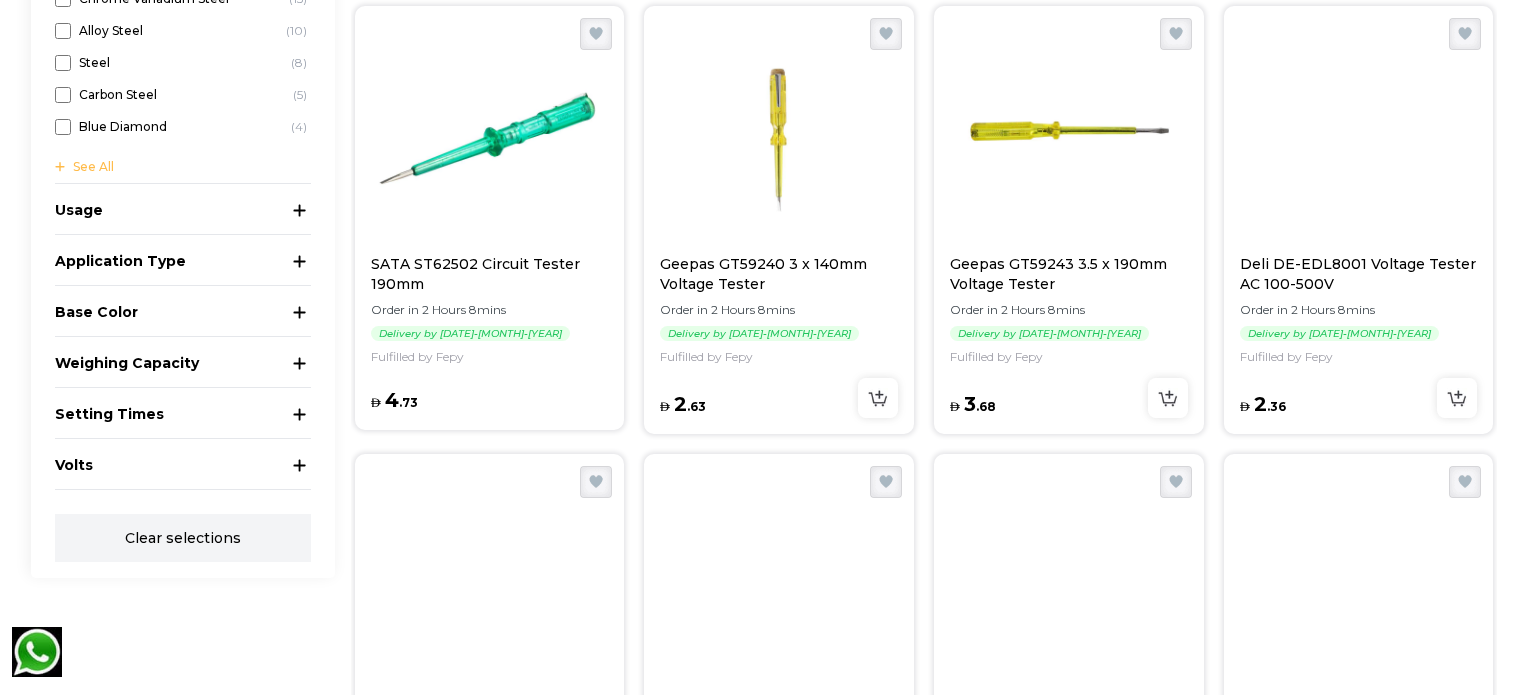 scroll, scrollTop: 1733, scrollLeft: 0, axis: vertical 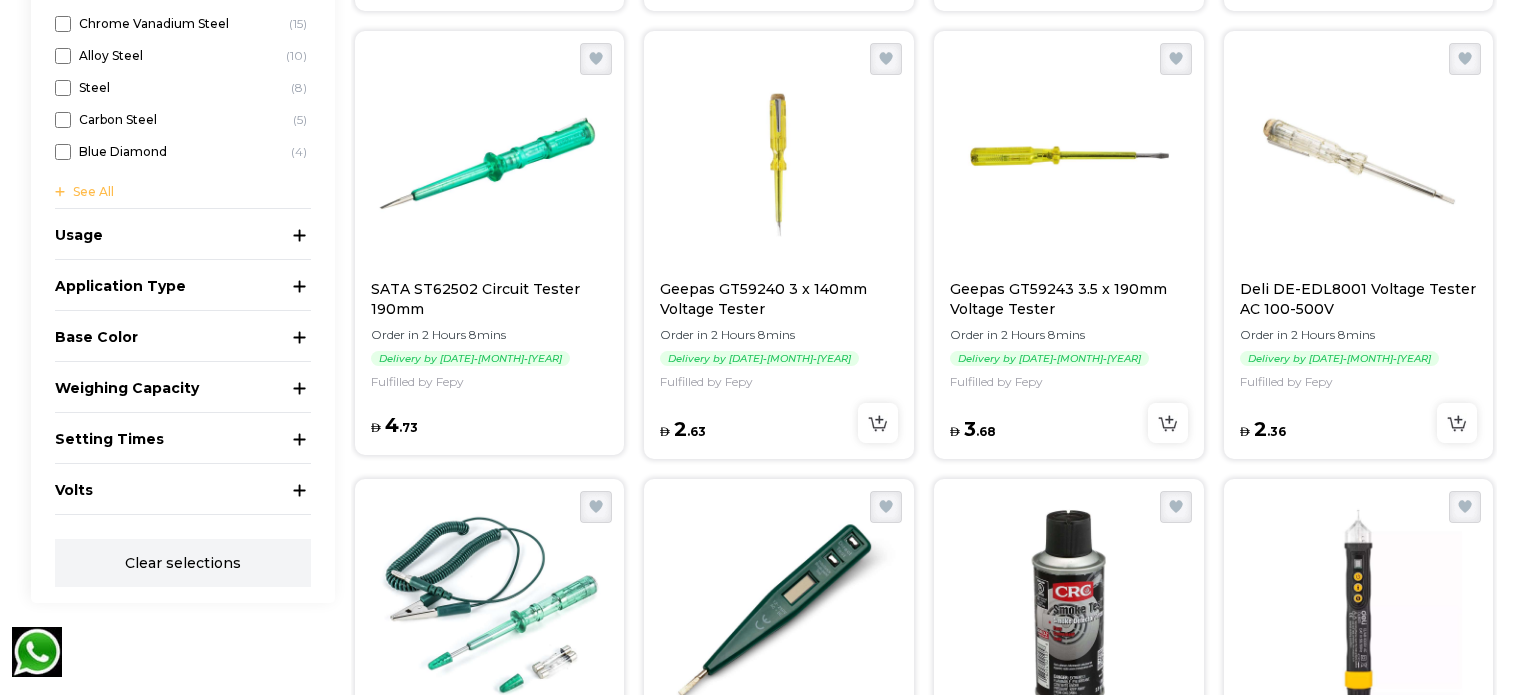 click on "Geepas GT59240 3 x 140mm Voltage Tester" at bounding box center (779, 299) 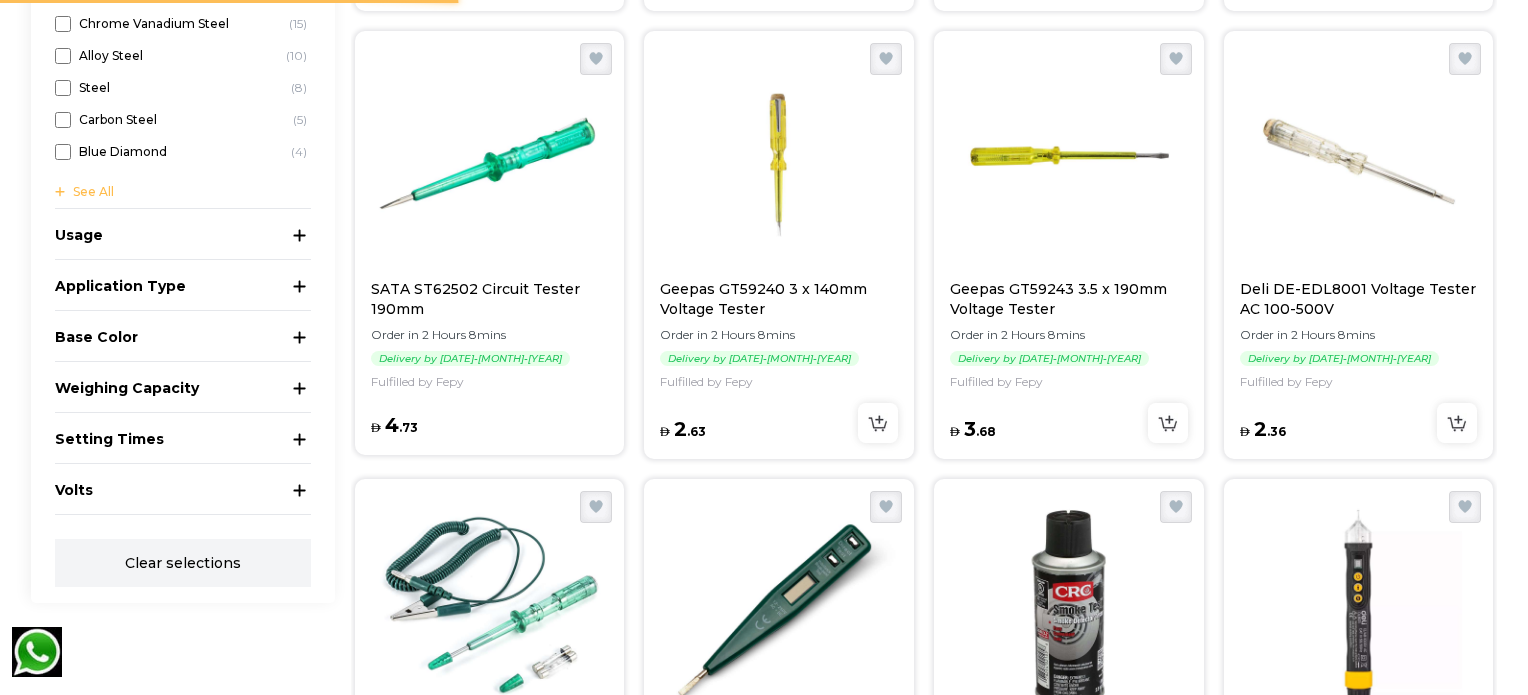 scroll, scrollTop: 0, scrollLeft: 0, axis: both 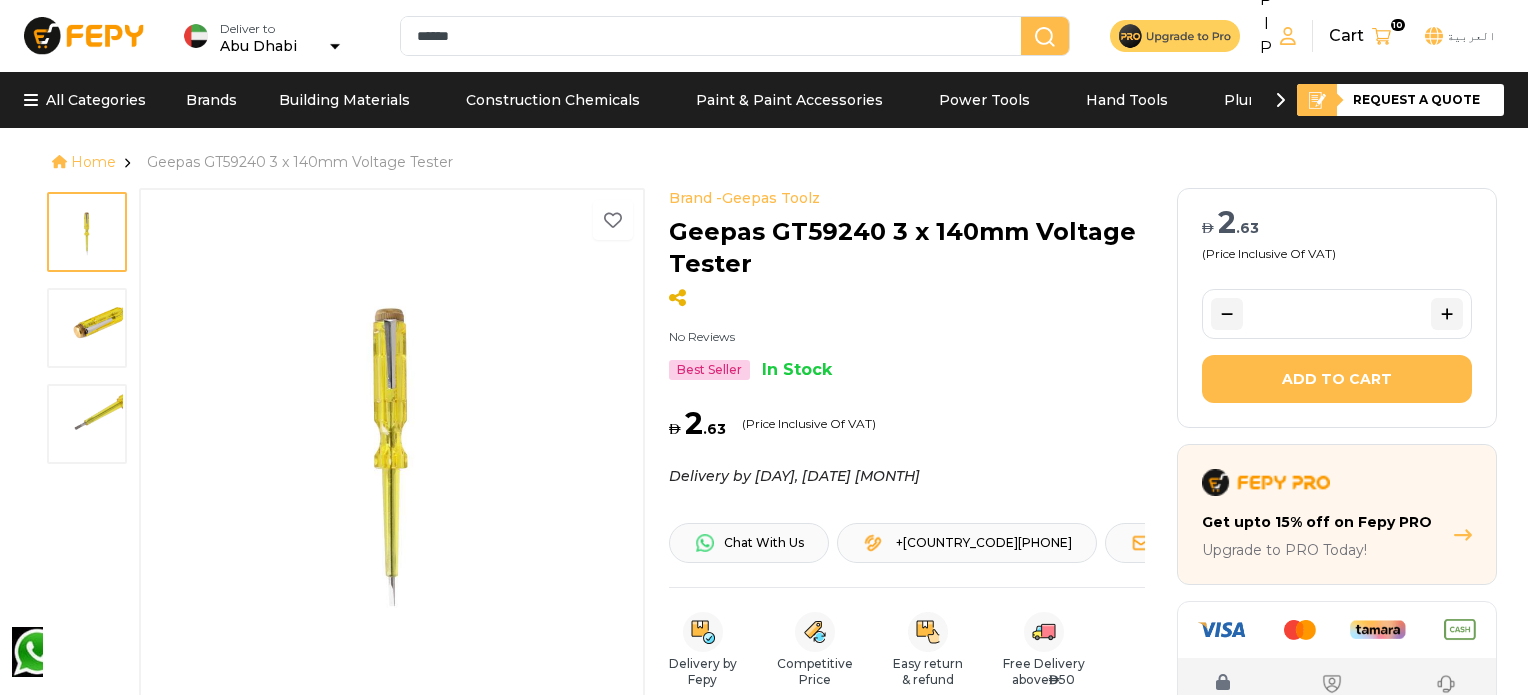 click at bounding box center [87, 328] 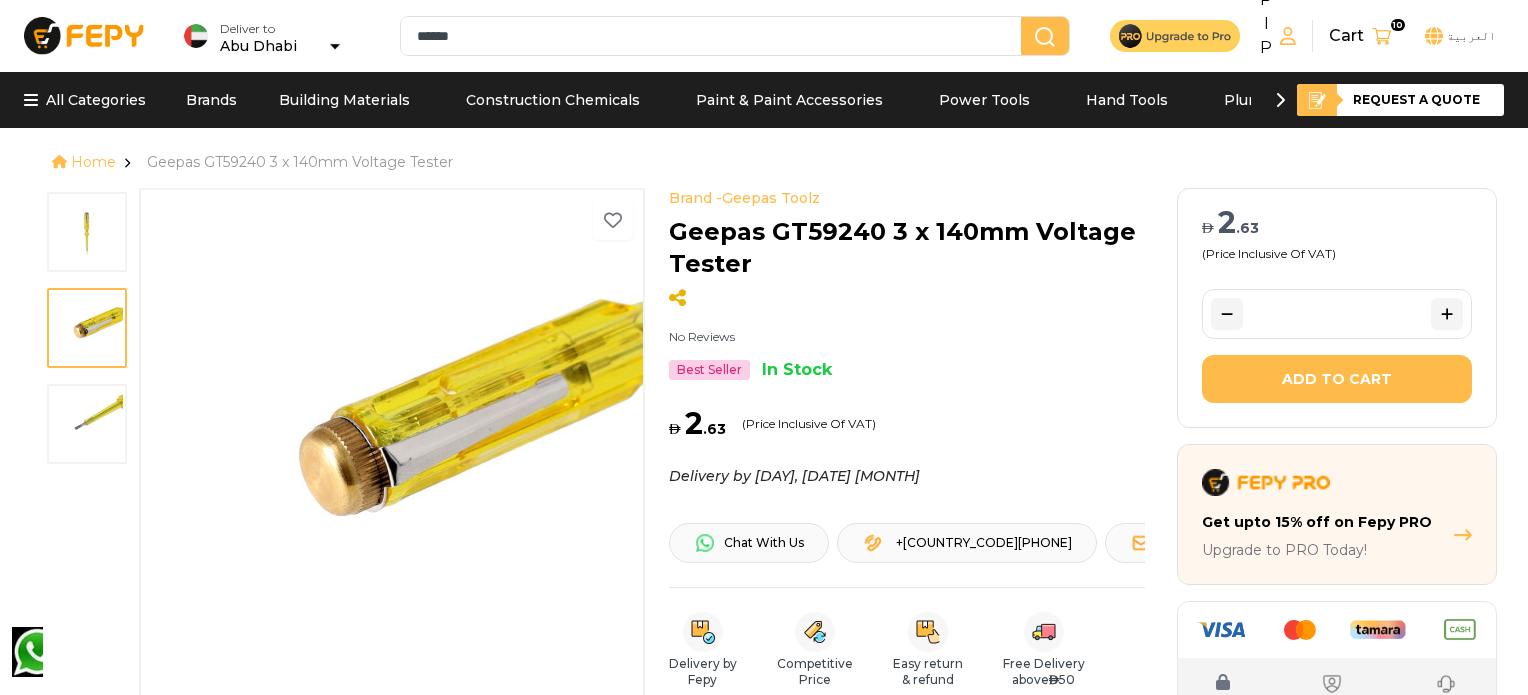 click at bounding box center [87, 424] 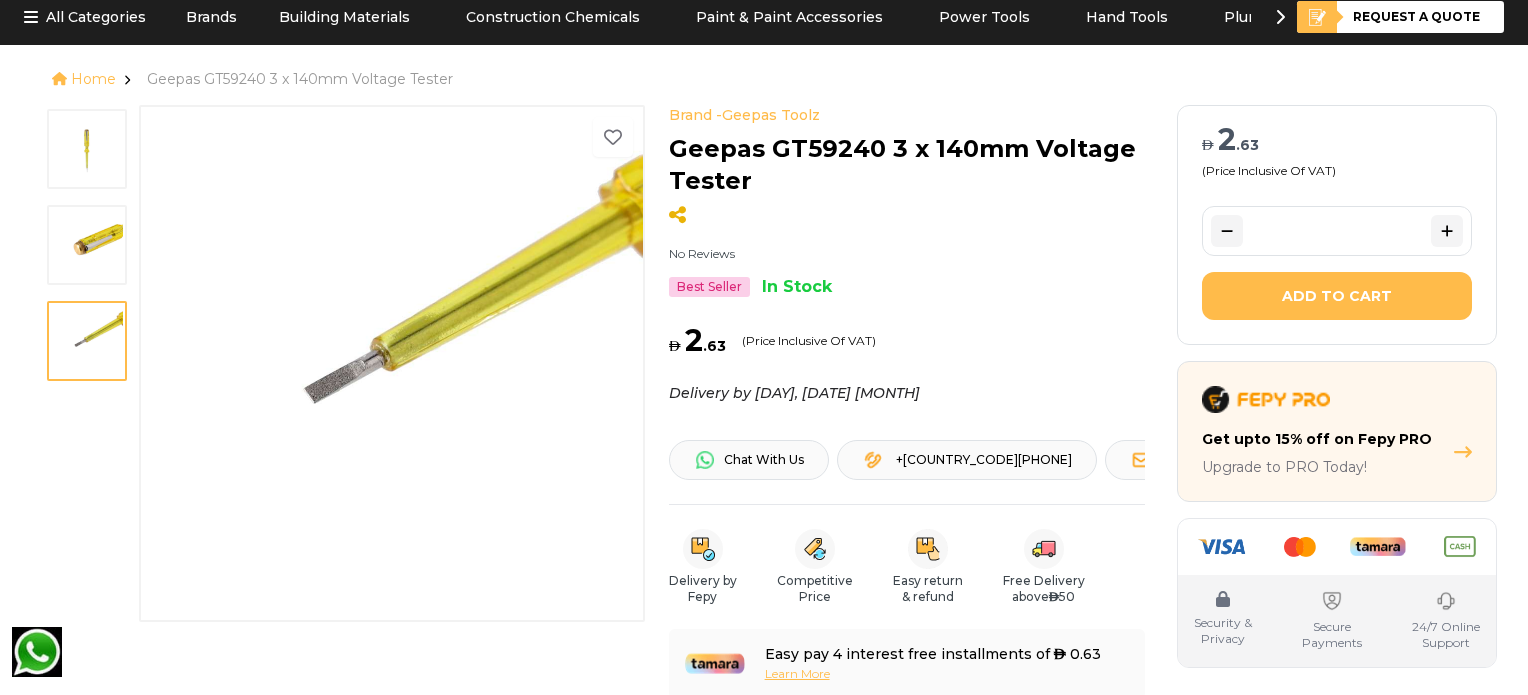 scroll, scrollTop: 66, scrollLeft: 0, axis: vertical 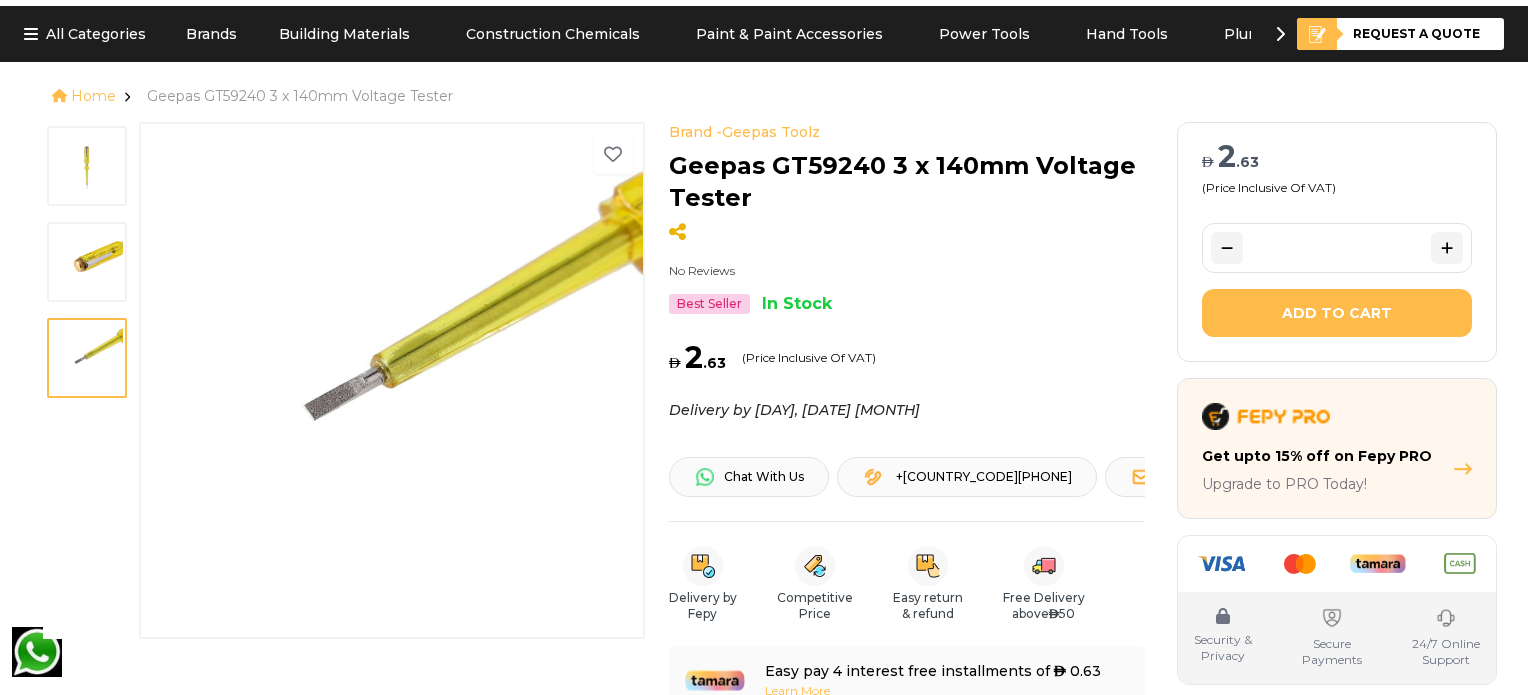 drag, startPoint x: 1376, startPoint y: 247, endPoint x: 1303, endPoint y: 248, distance: 73.00685 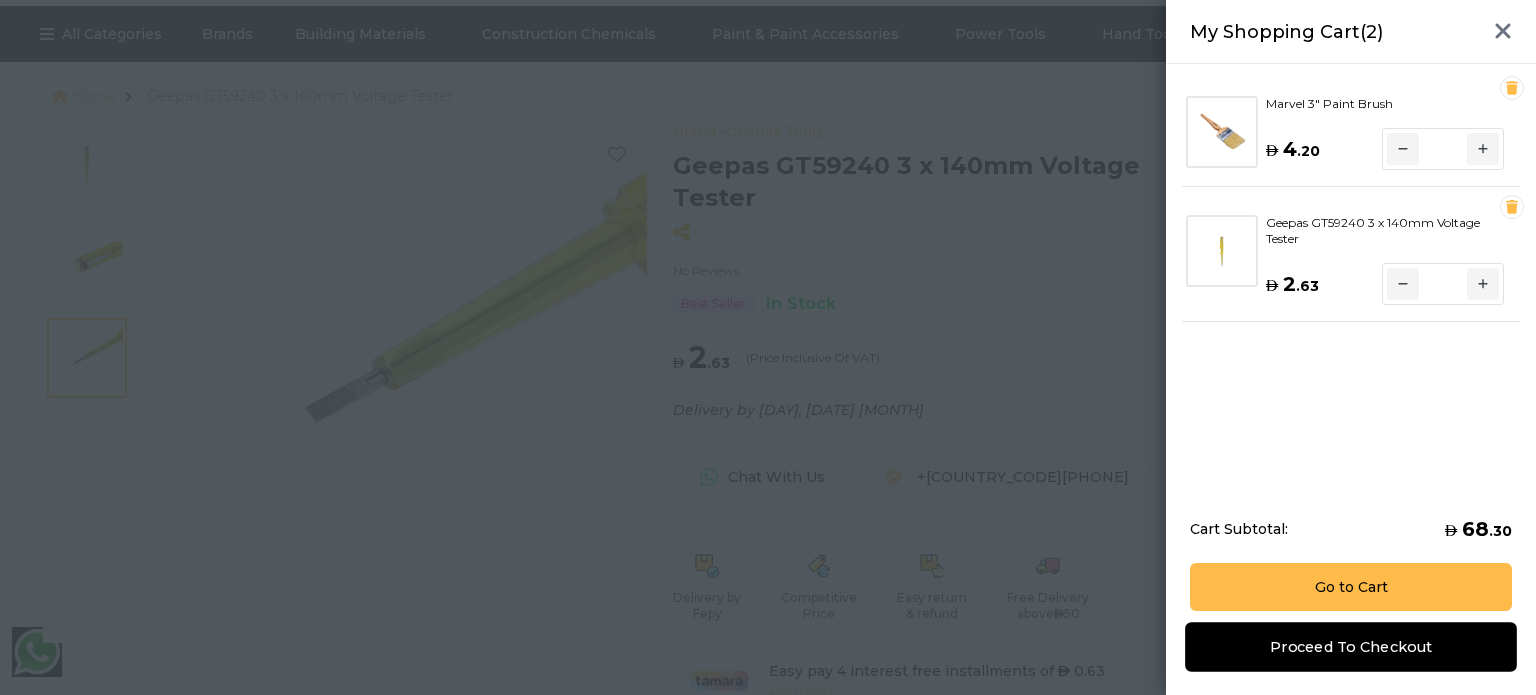 click on "Proceed To Checkout" at bounding box center [1351, 646] 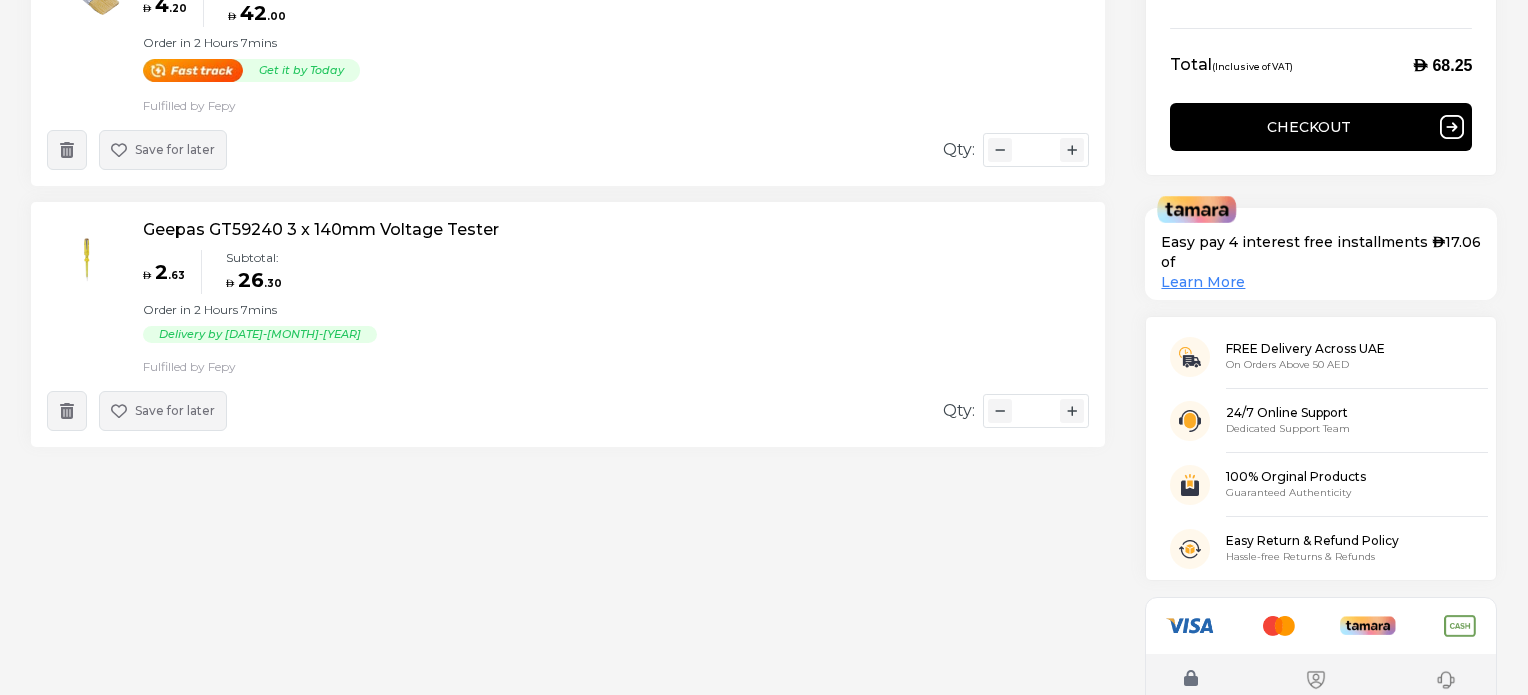 scroll, scrollTop: 133, scrollLeft: 0, axis: vertical 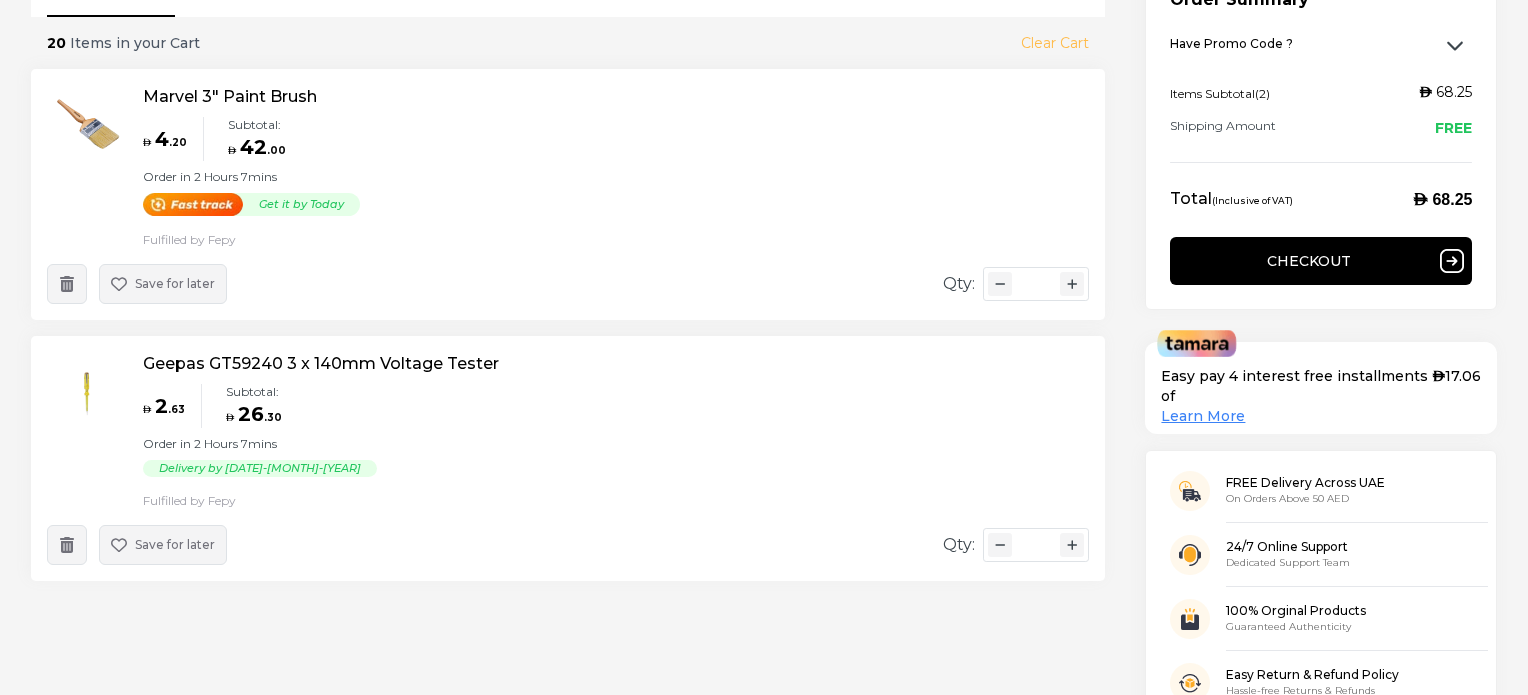 click on "Checkout" at bounding box center [1321, 261] 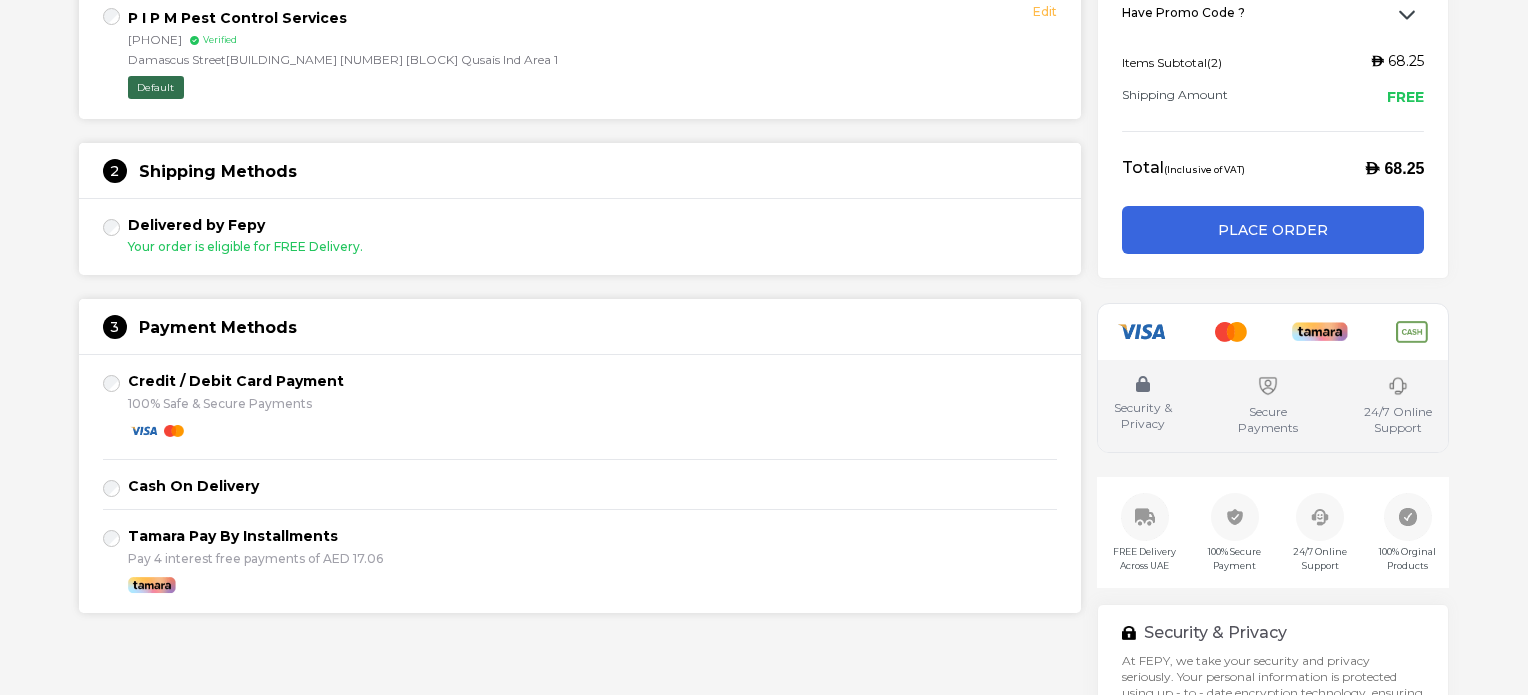 scroll, scrollTop: 333, scrollLeft: 0, axis: vertical 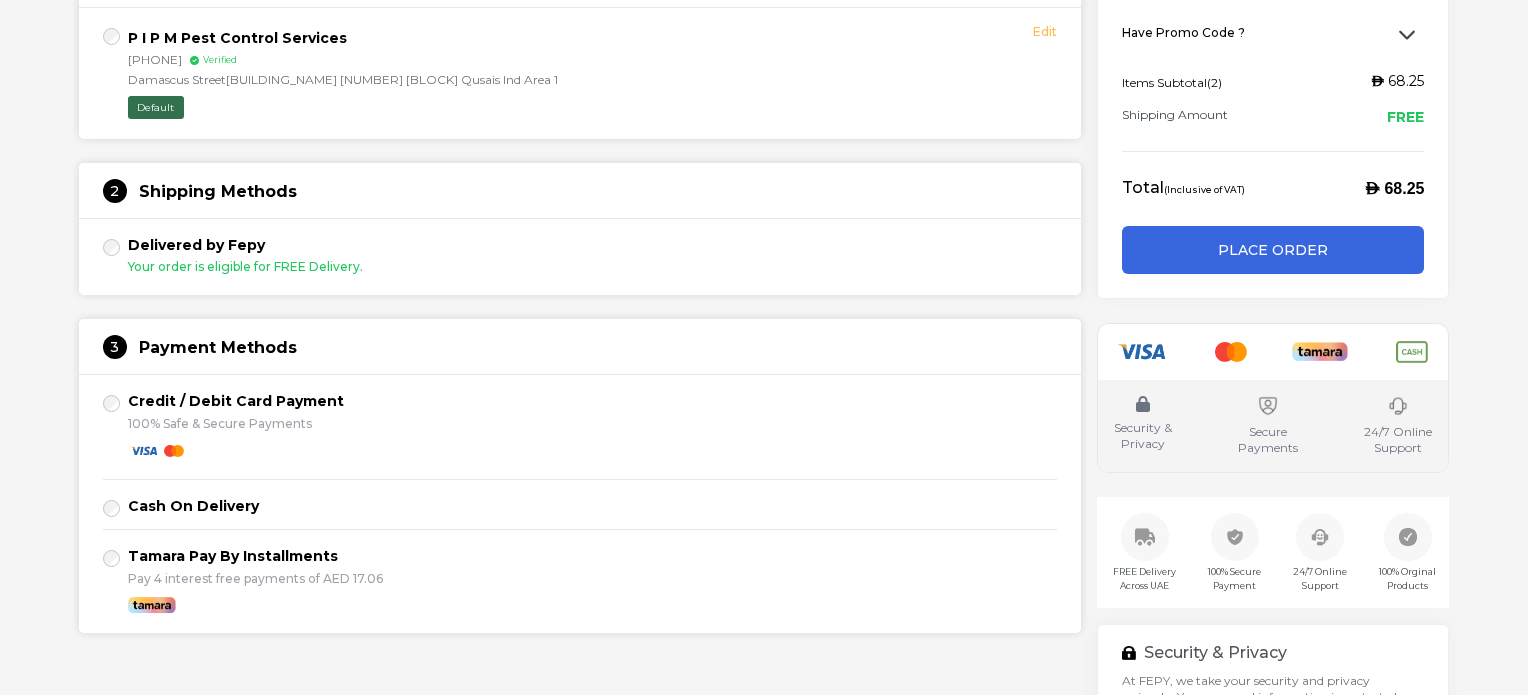 click on "Place Order" at bounding box center [1273, 250] 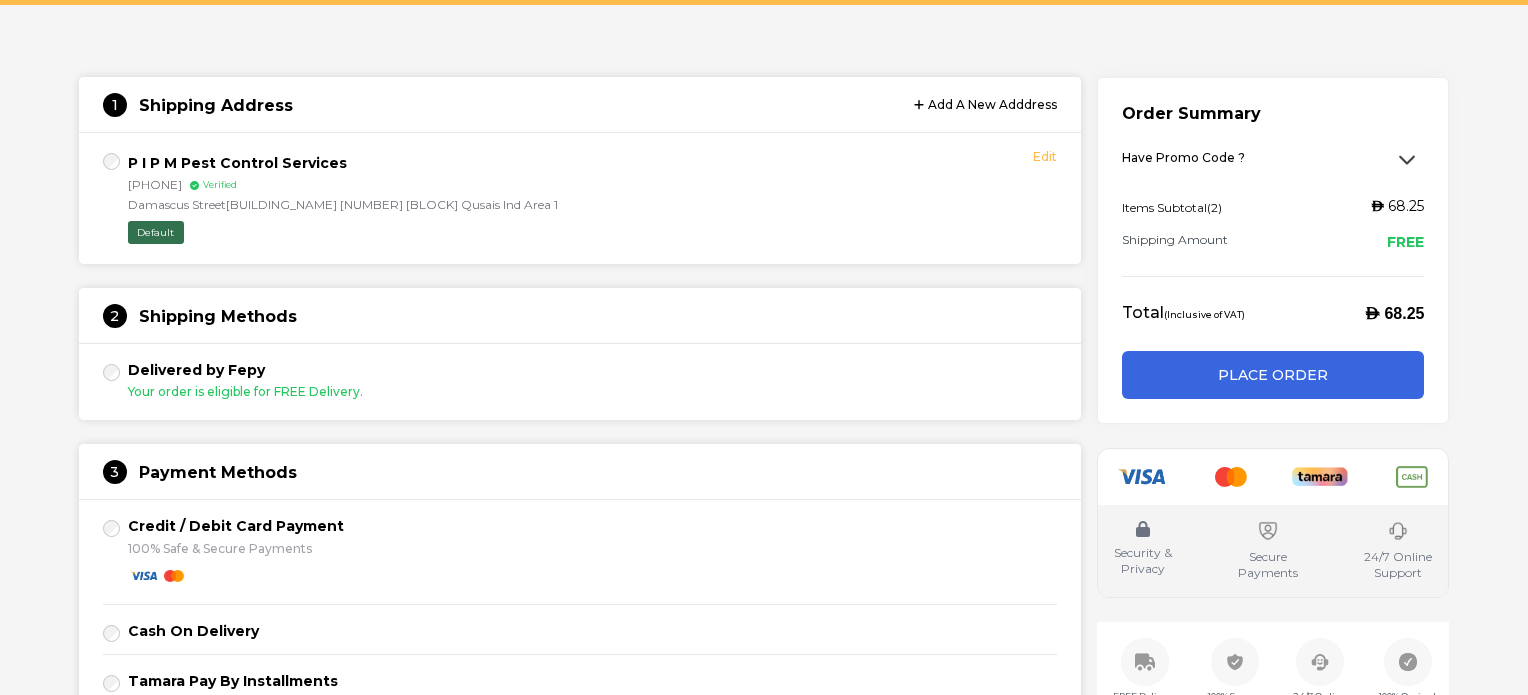 scroll, scrollTop: 0, scrollLeft: 0, axis: both 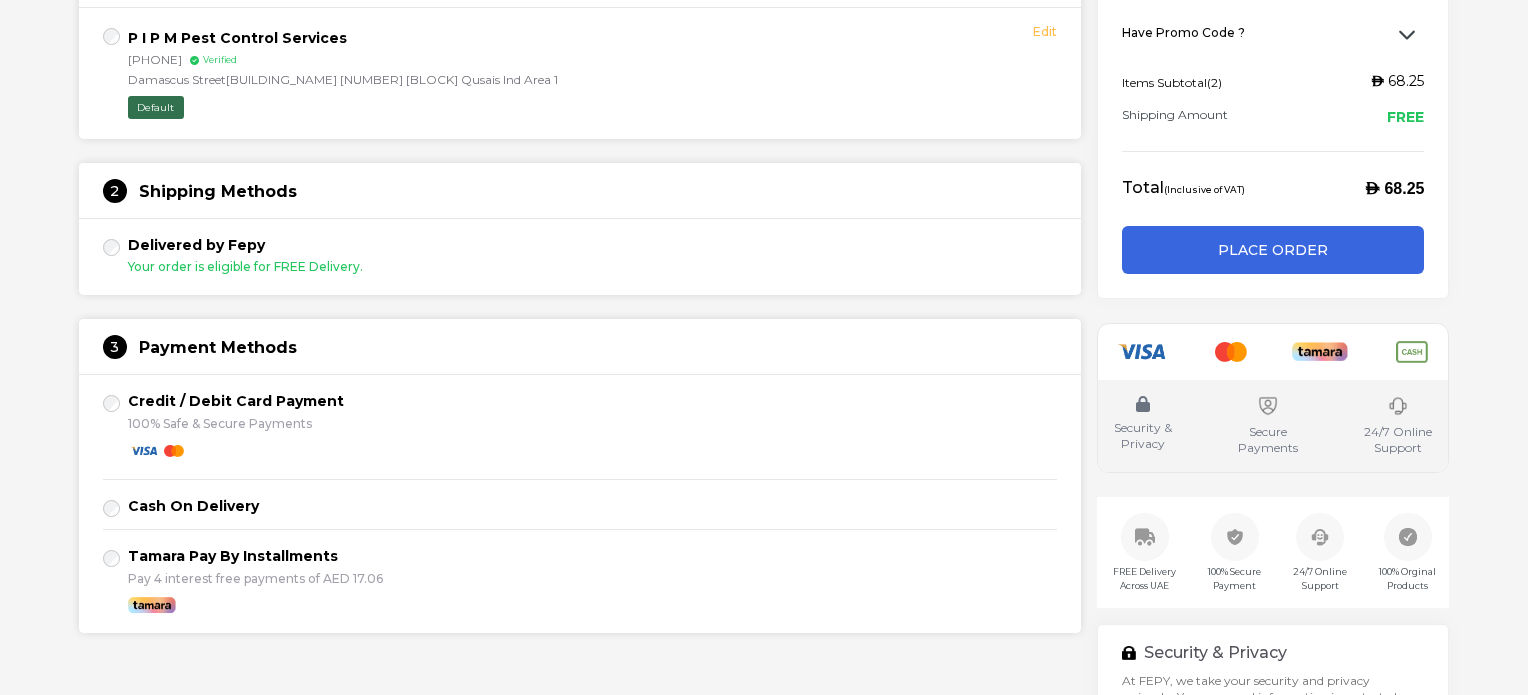 click on "Place Order" at bounding box center [1273, 250] 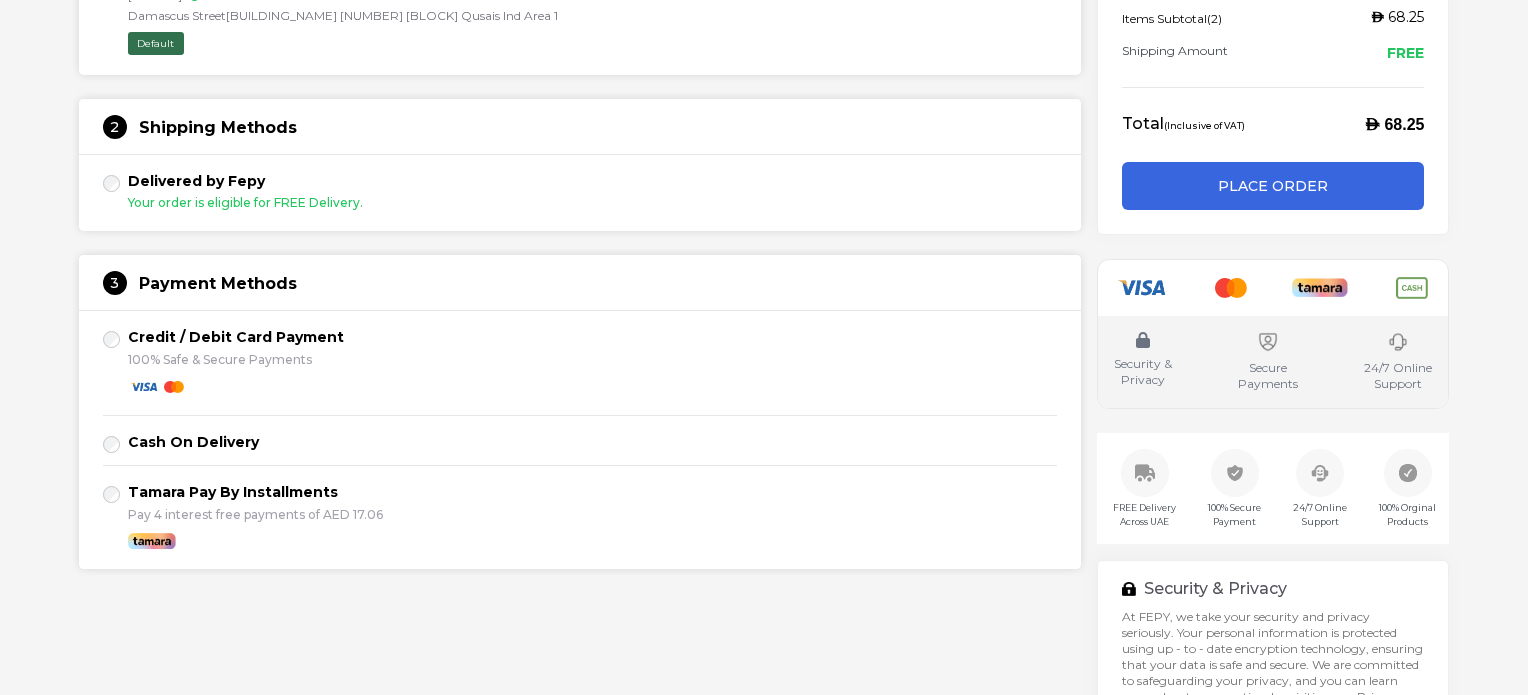 scroll, scrollTop: 266, scrollLeft: 0, axis: vertical 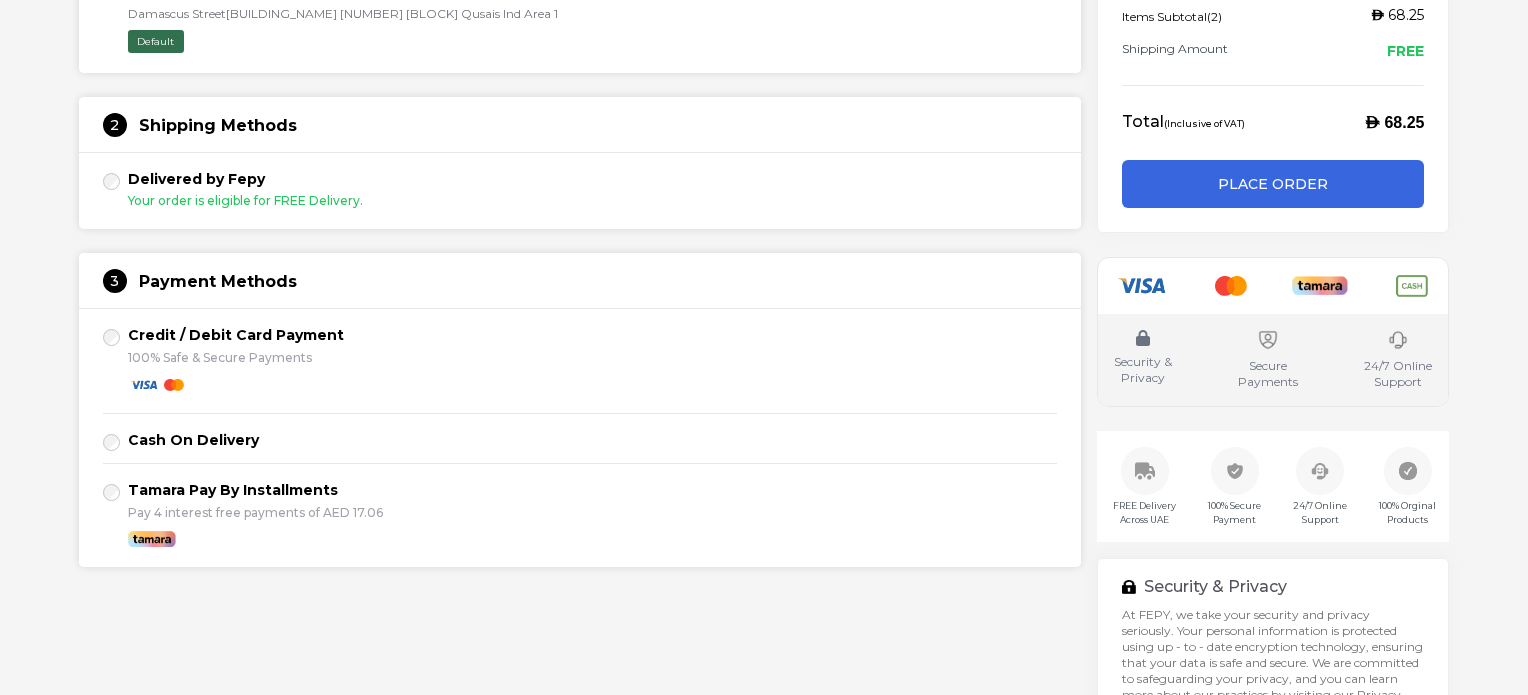 click on "Place Order" at bounding box center (1273, 184) 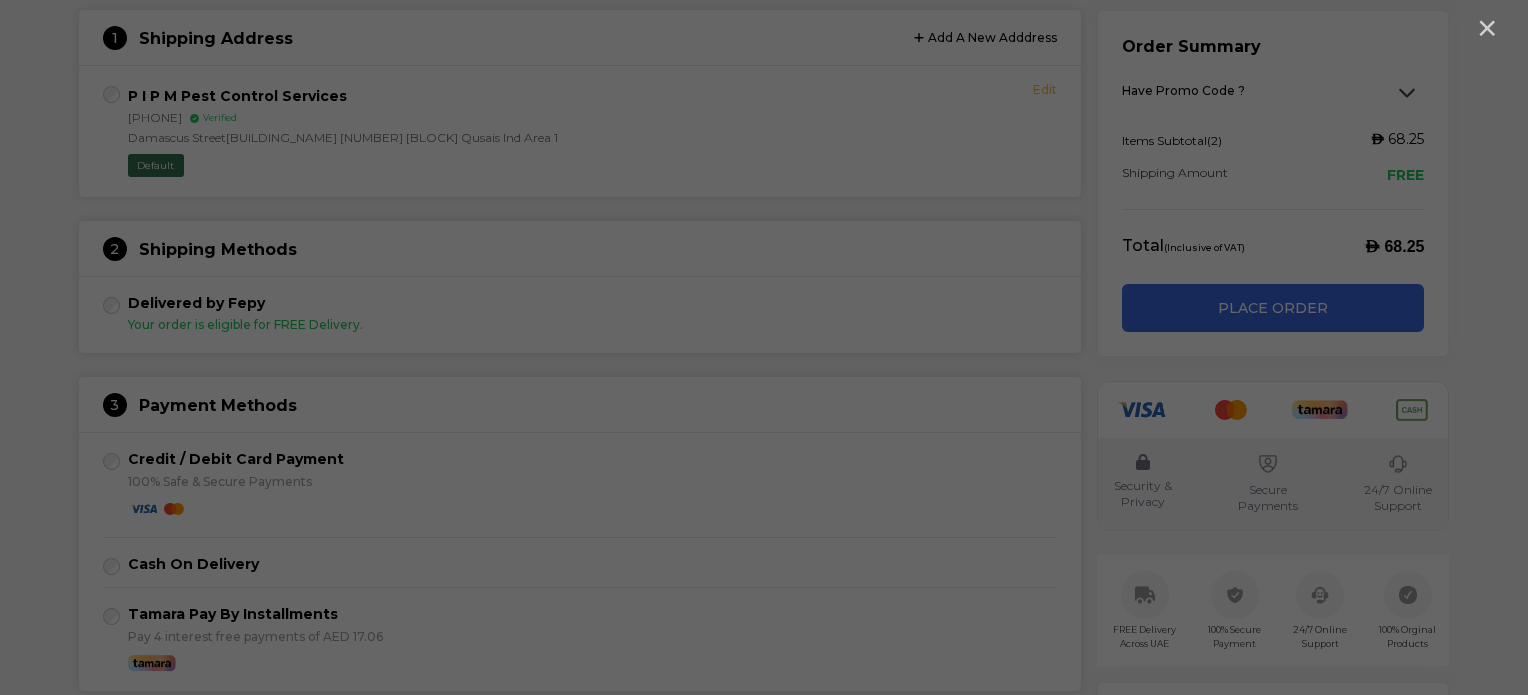 scroll, scrollTop: 140, scrollLeft: 0, axis: vertical 